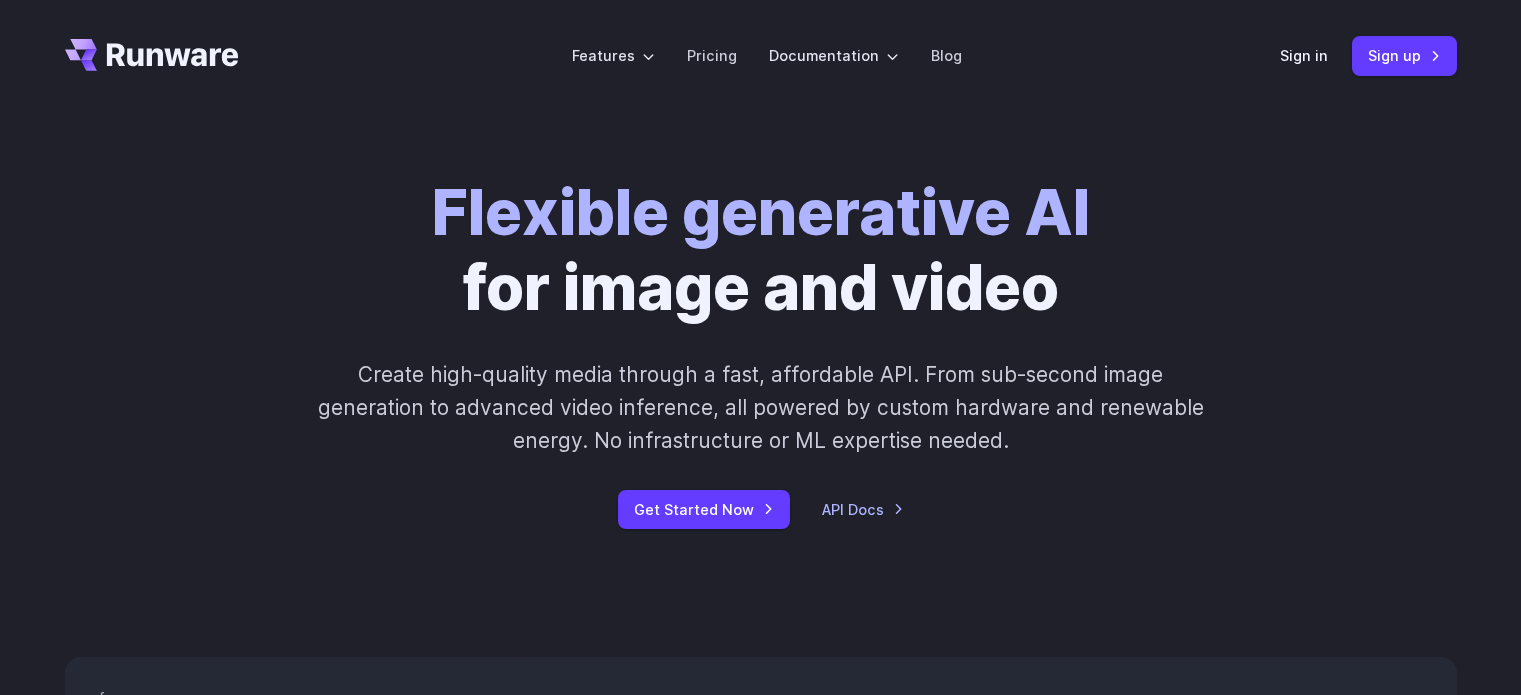 scroll, scrollTop: 0, scrollLeft: 0, axis: both 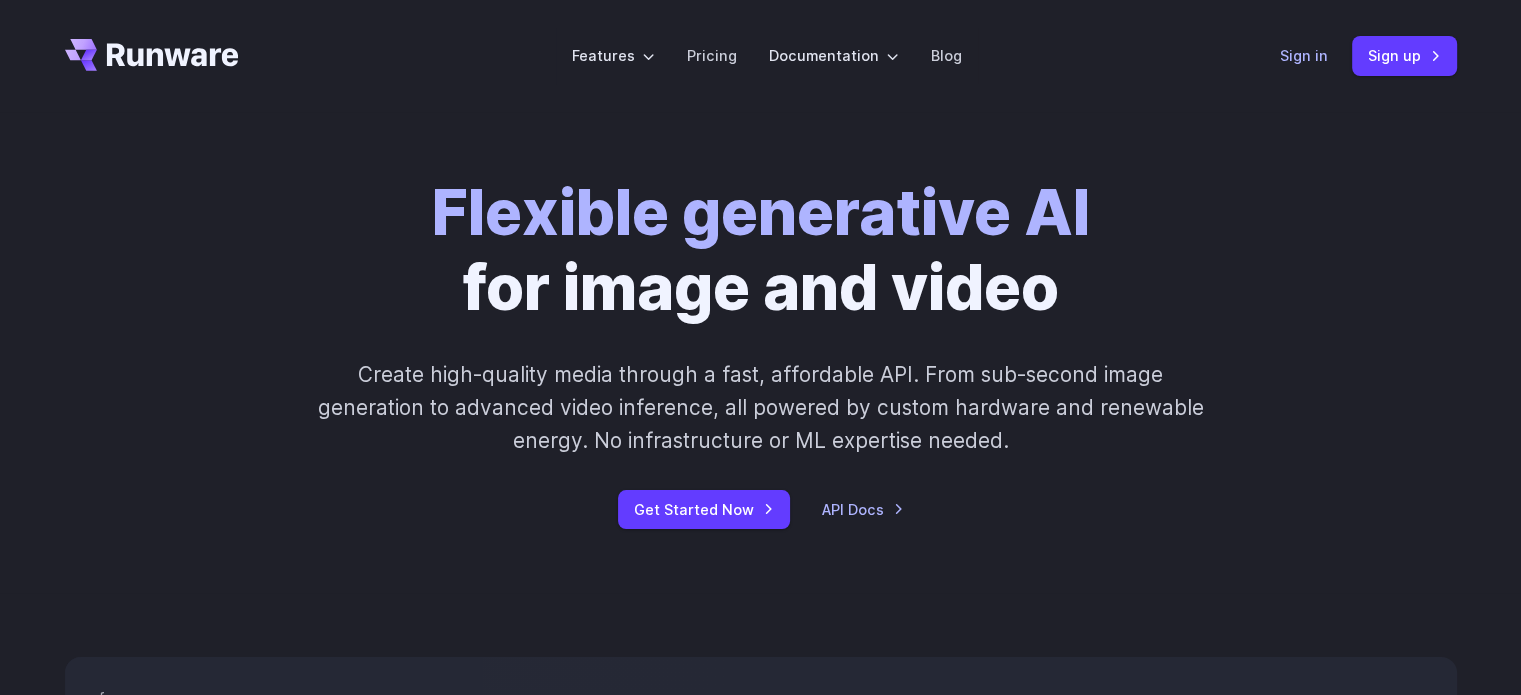 click on "Sign in" at bounding box center [1304, 55] 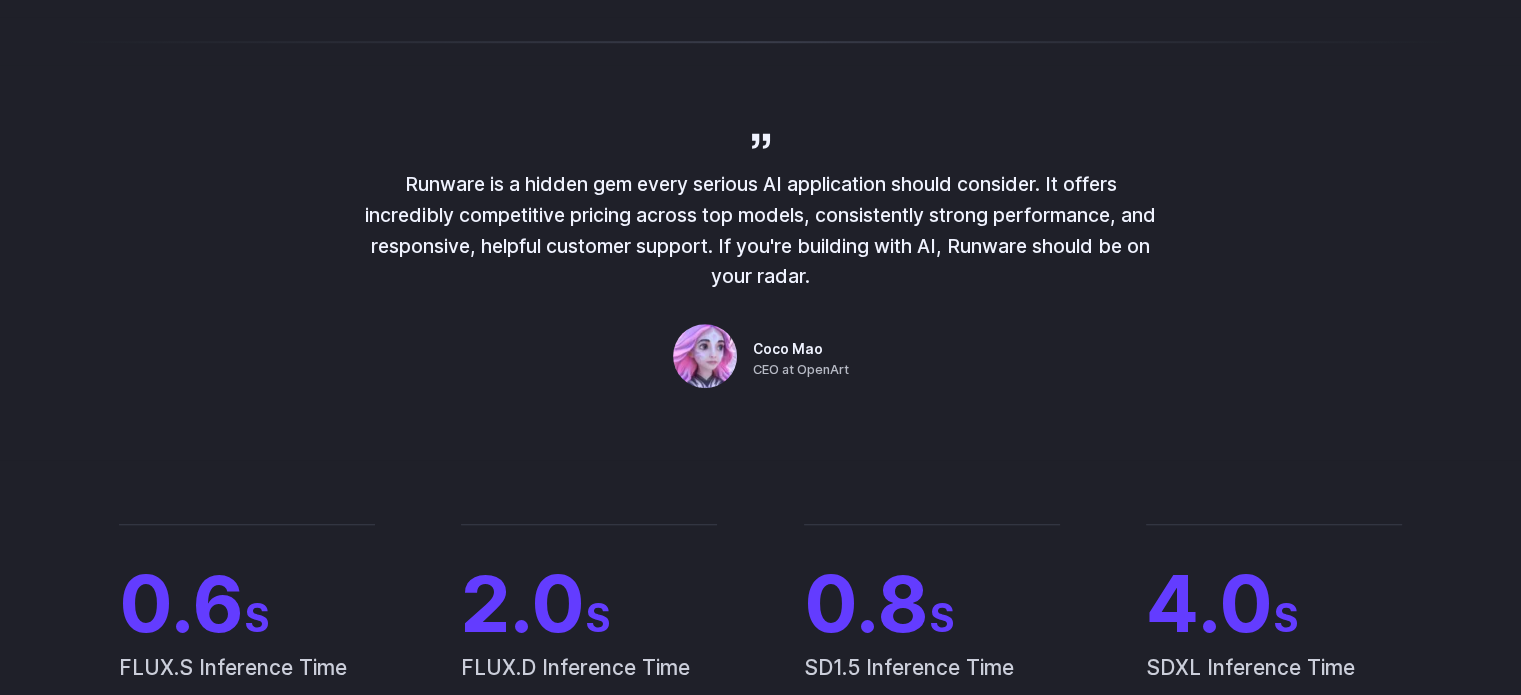 scroll, scrollTop: 1600, scrollLeft: 0, axis: vertical 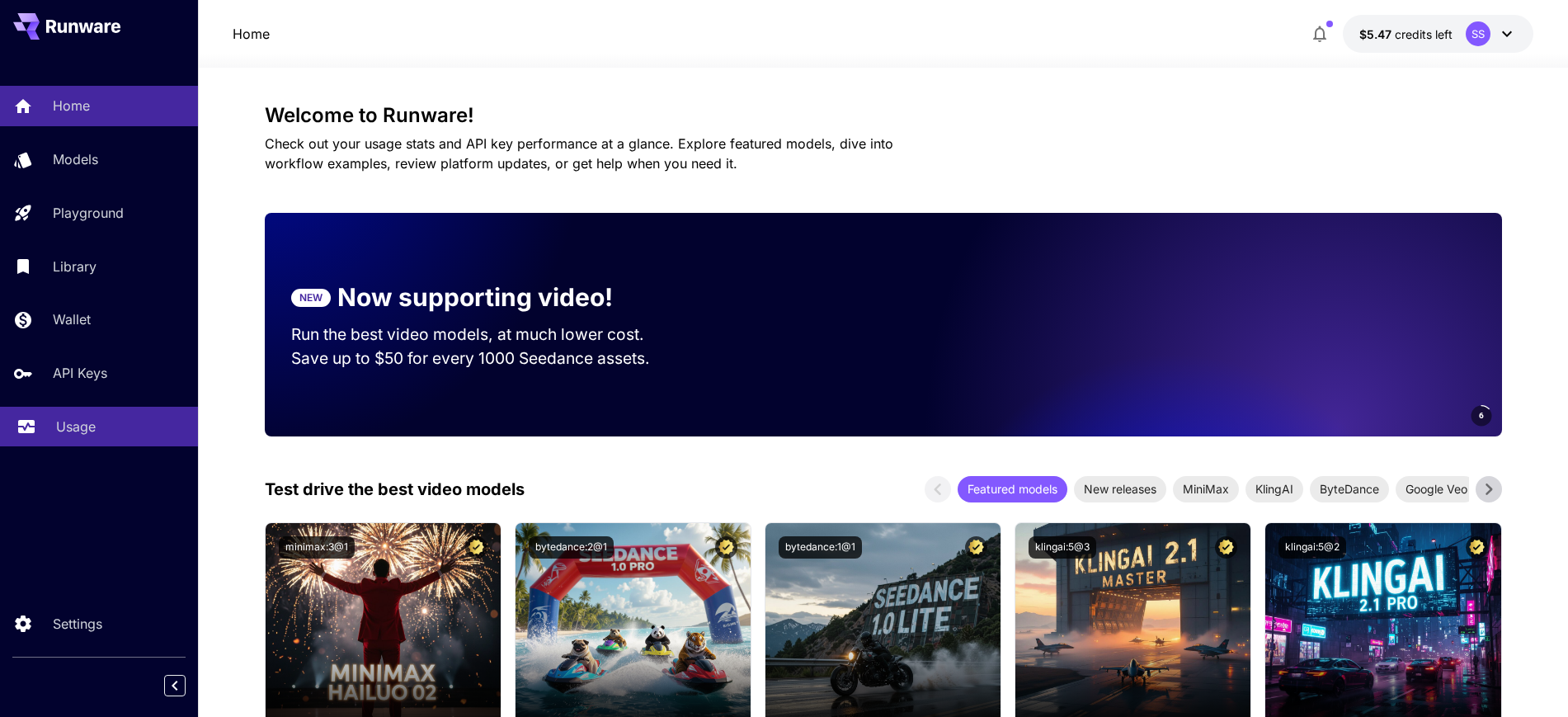 click on "Usage" at bounding box center [76, 427] 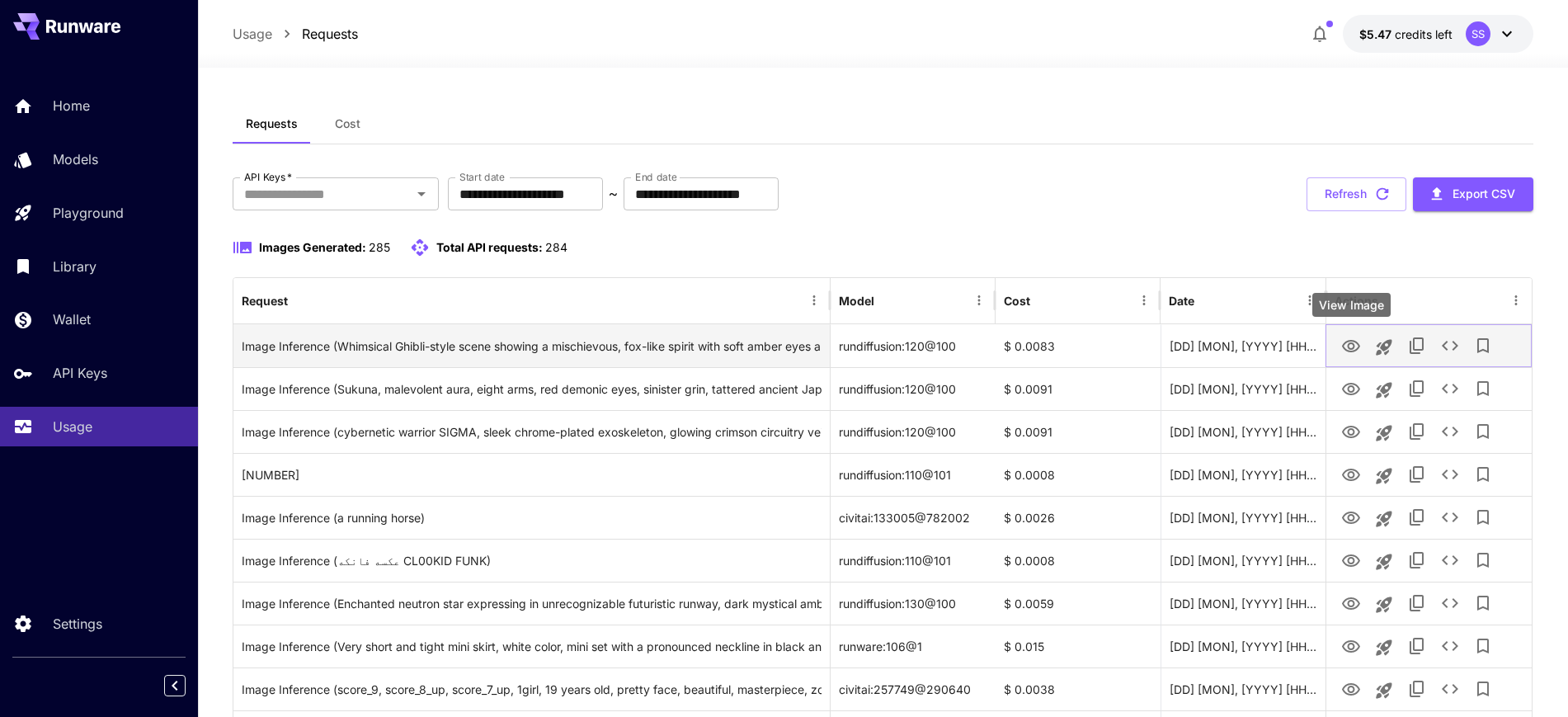 click 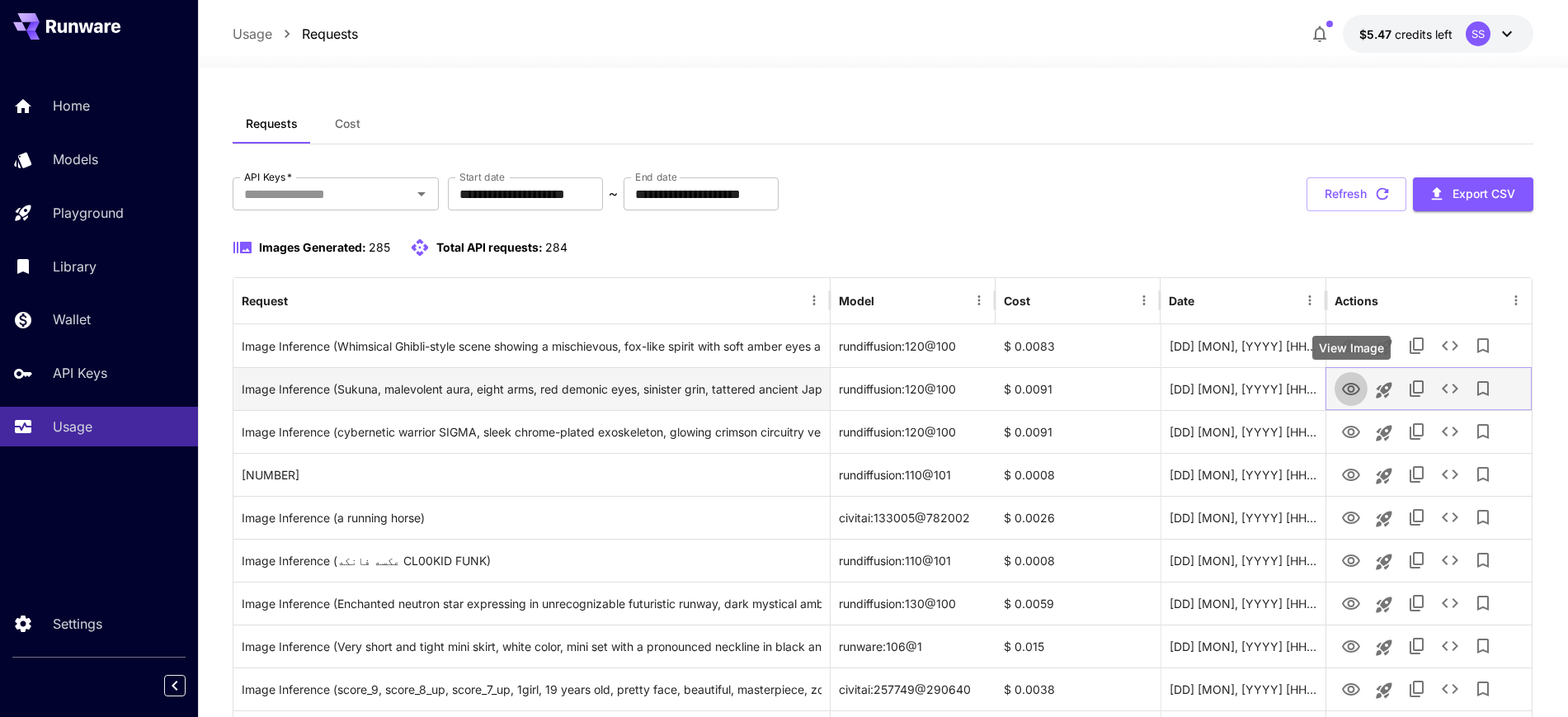 click 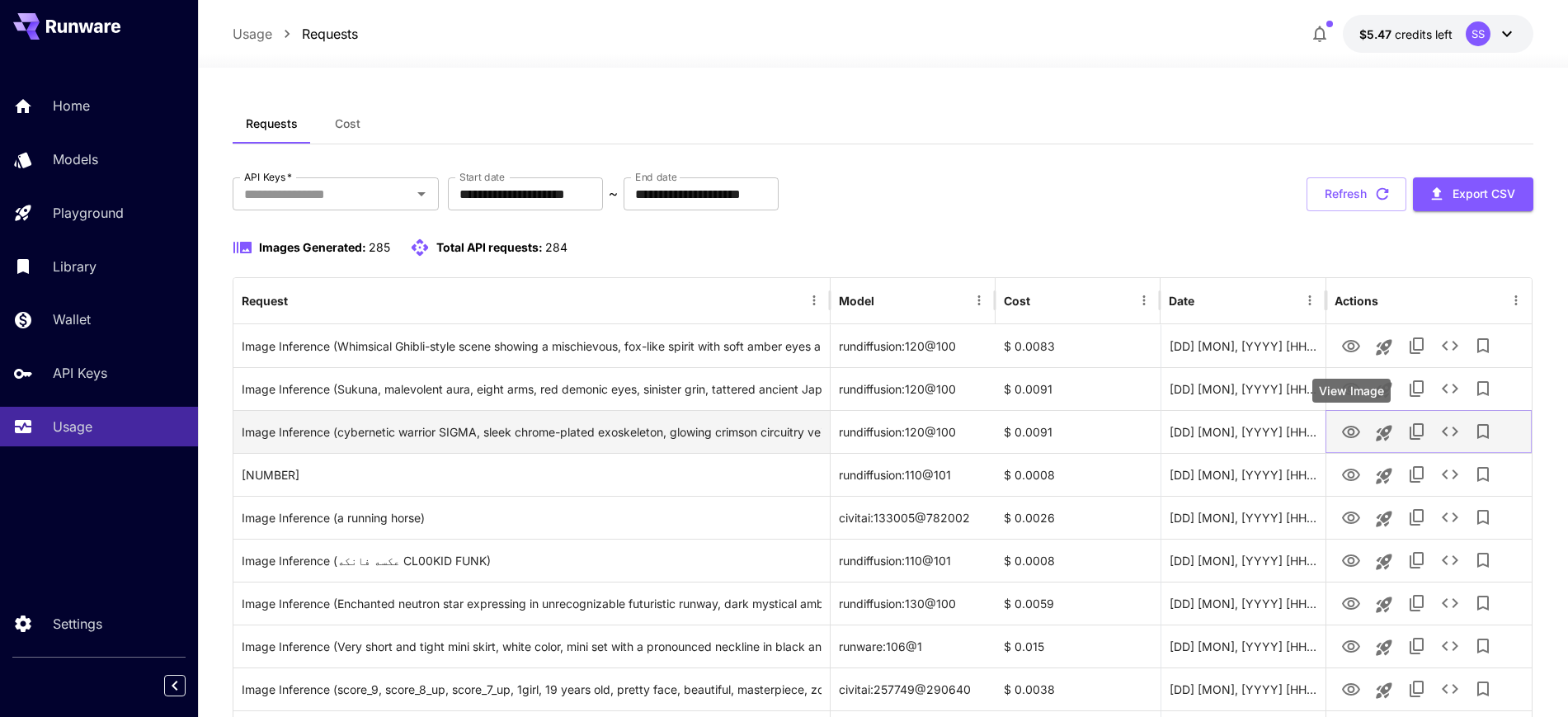 click 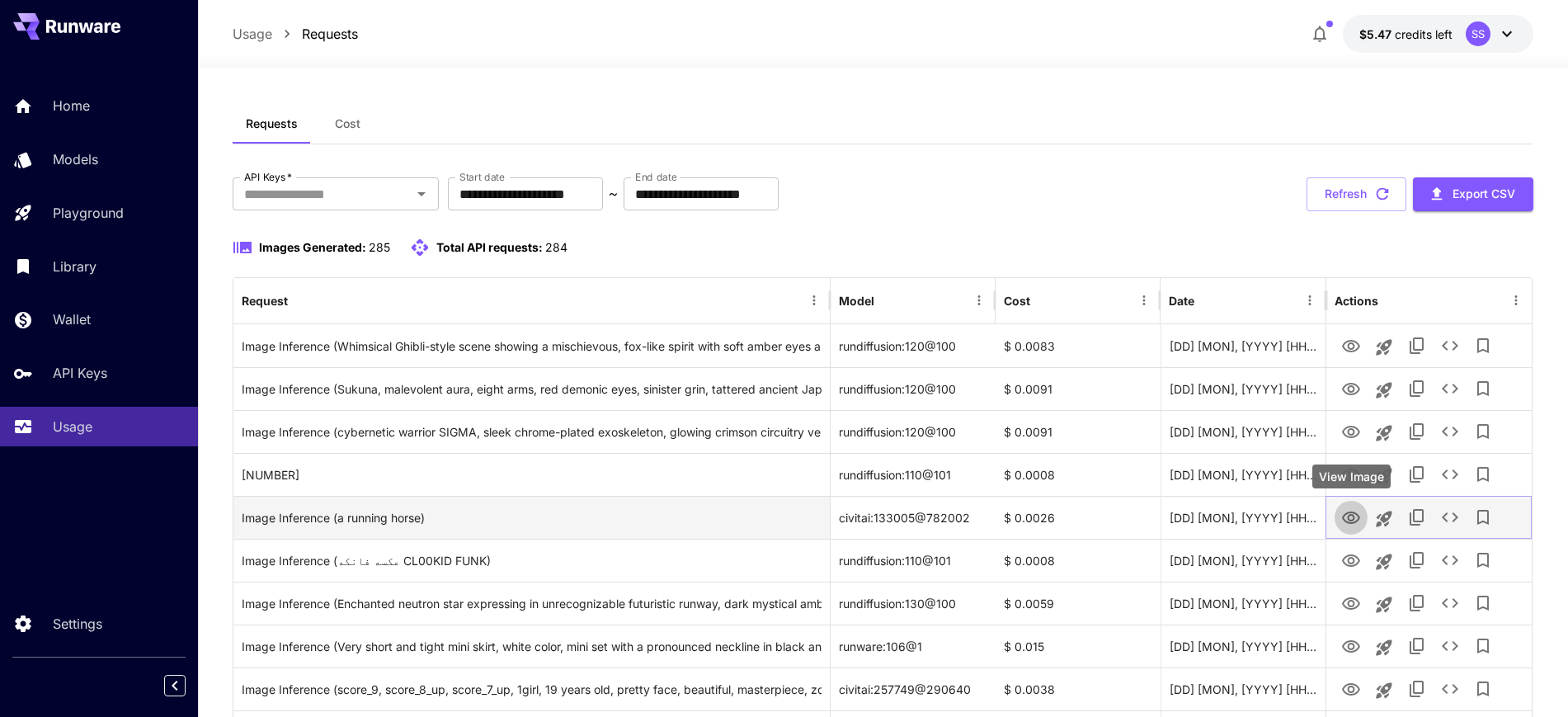 click 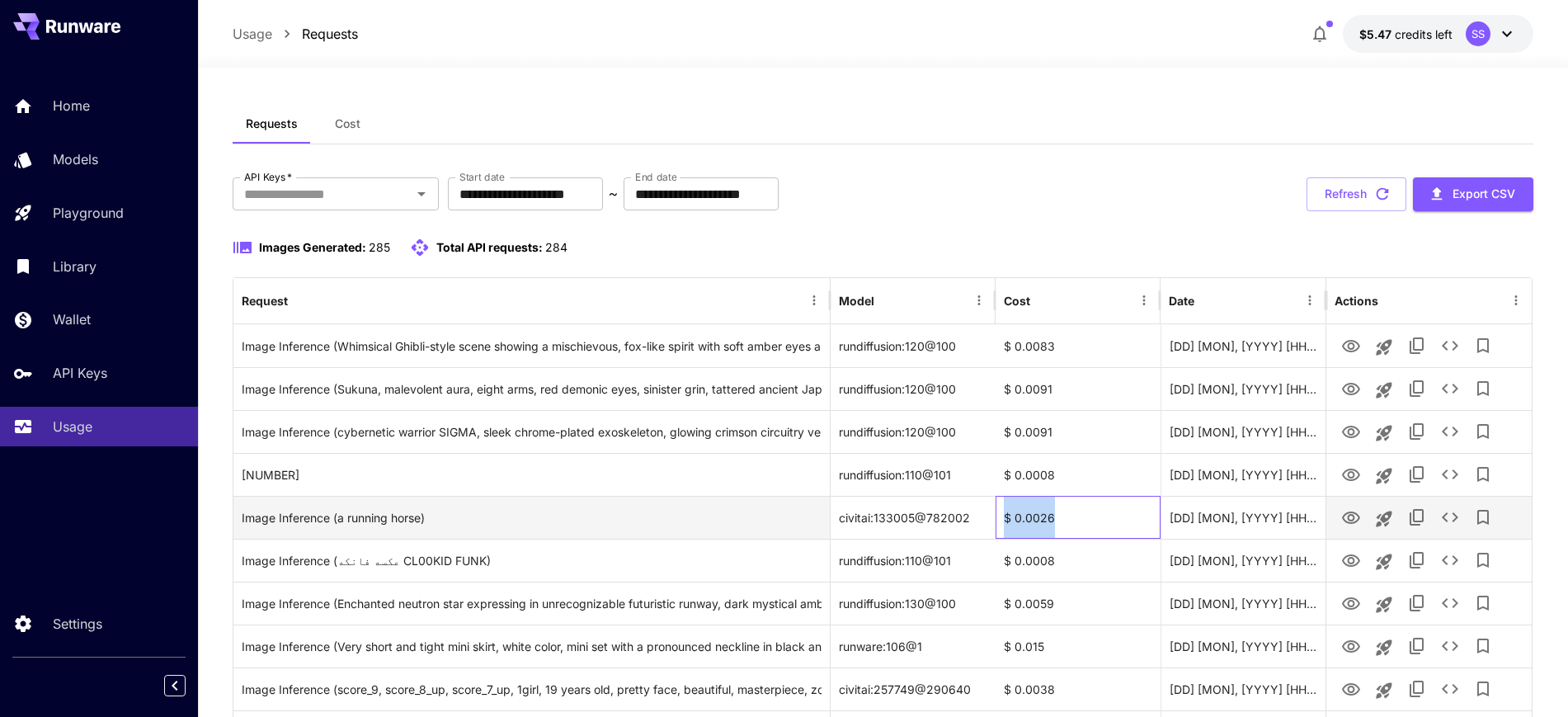 drag, startPoint x: 1052, startPoint y: 517, endPoint x: 1005, endPoint y: 517, distance: 47 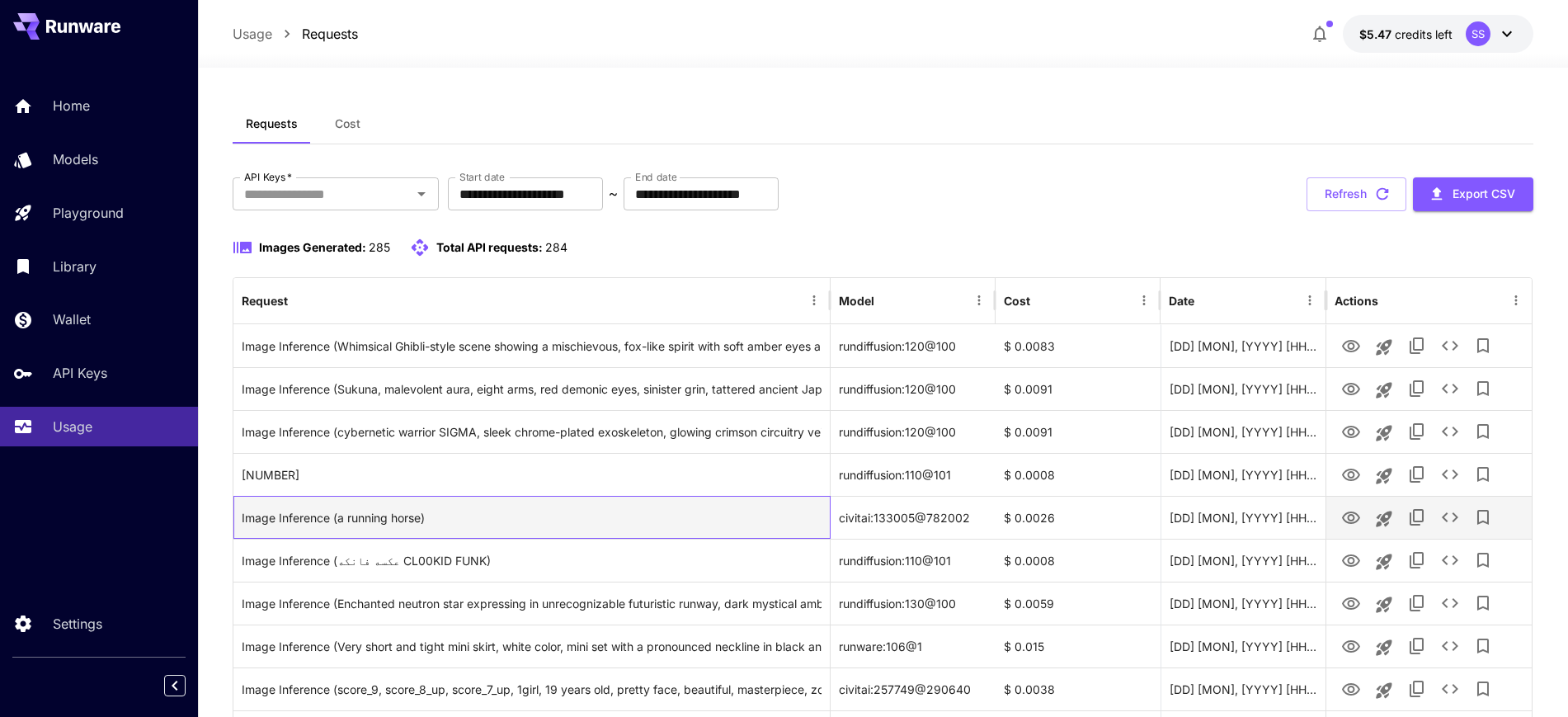 drag, startPoint x: 796, startPoint y: 528, endPoint x: 800, endPoint y: 517, distance: 11.7047 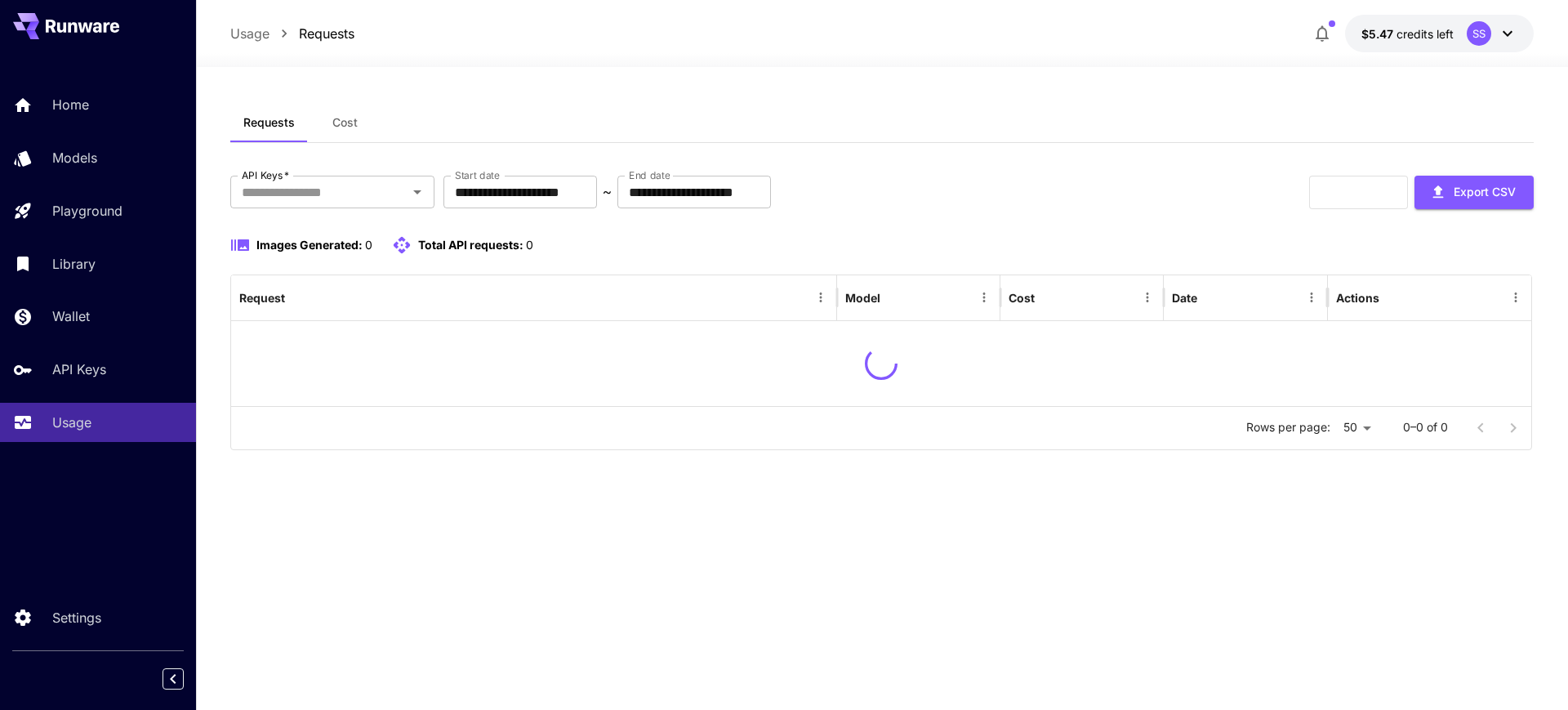 scroll, scrollTop: 0, scrollLeft: 0, axis: both 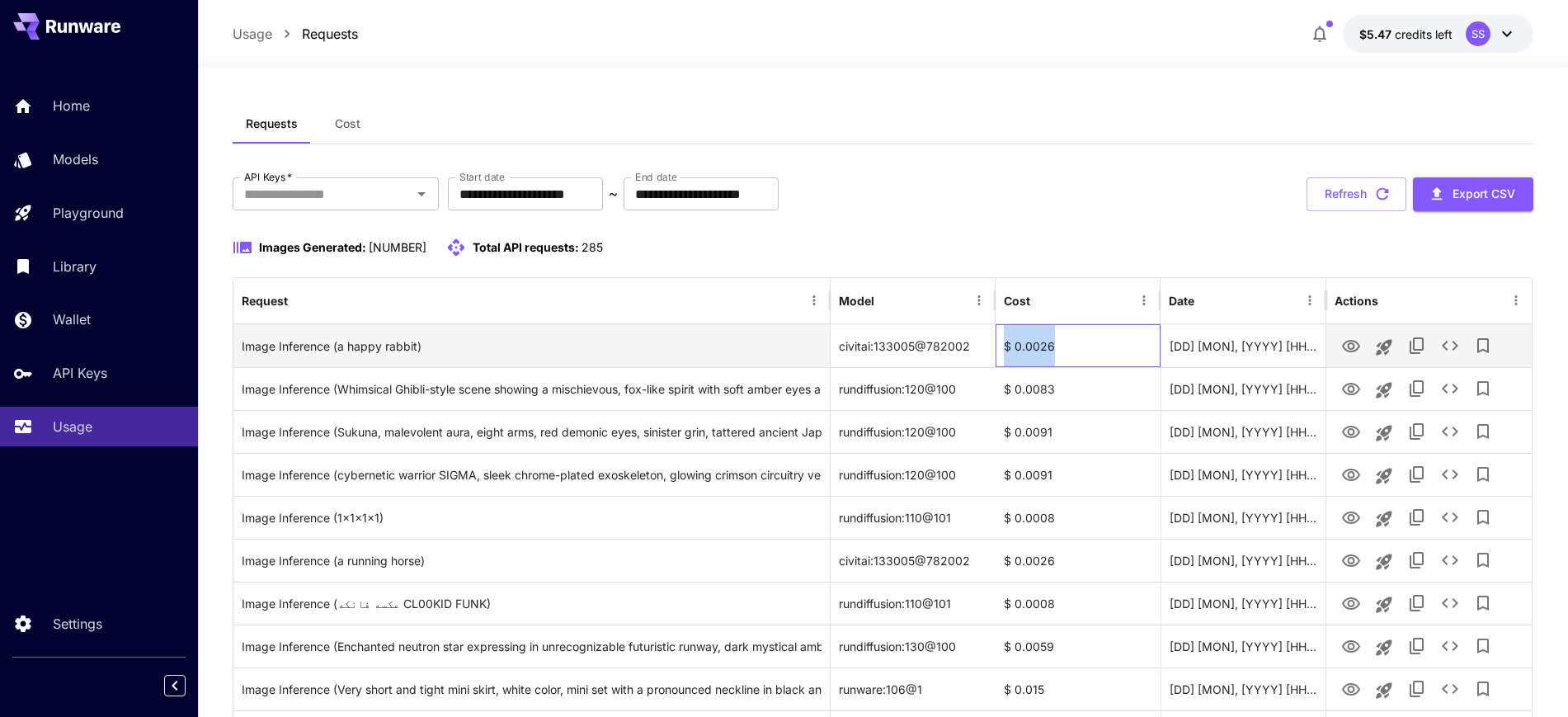 drag, startPoint x: 1055, startPoint y: 346, endPoint x: 1005, endPoint y: 343, distance: 50.089919 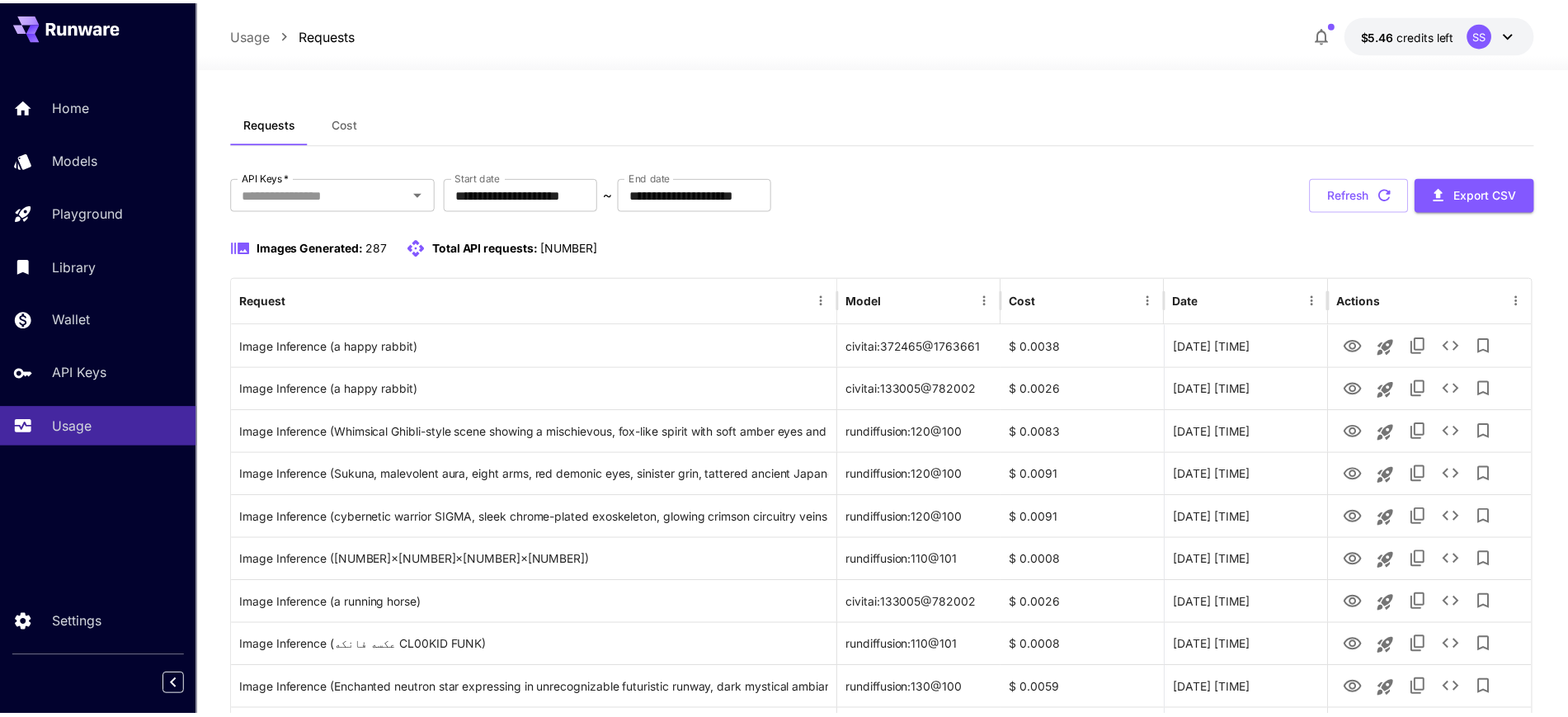 scroll, scrollTop: 0, scrollLeft: 0, axis: both 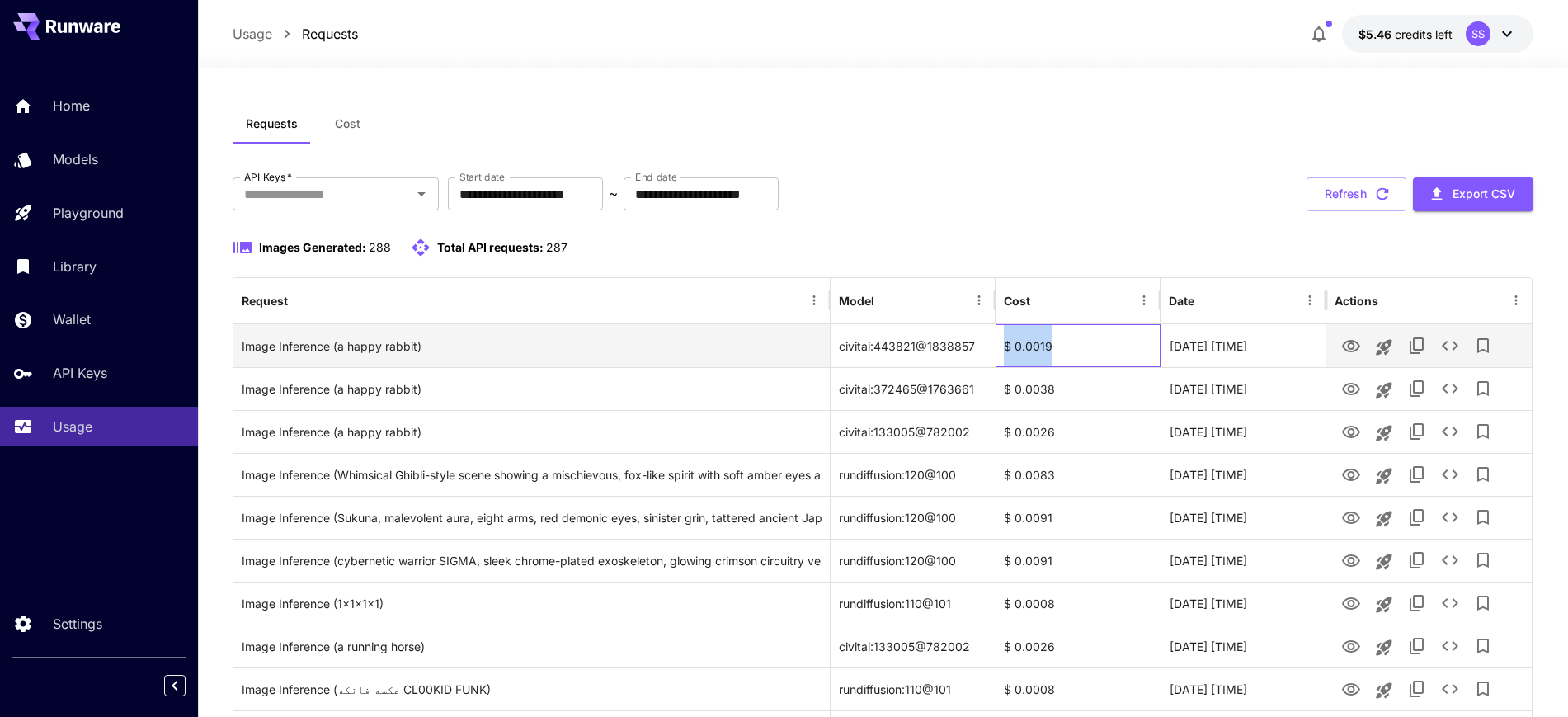 drag, startPoint x: 1055, startPoint y: 343, endPoint x: 1005, endPoint y: 345, distance: 50.039984 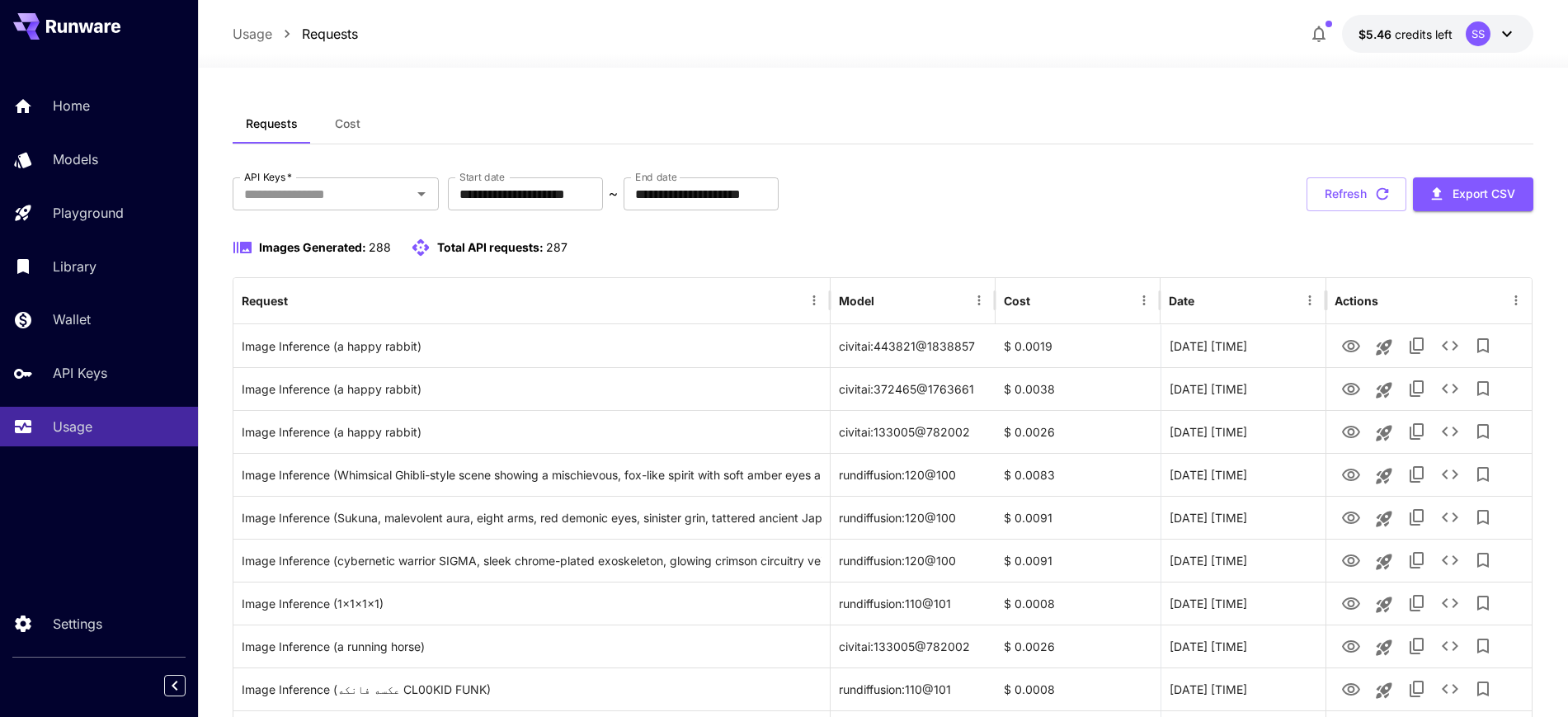 drag, startPoint x: 645, startPoint y: 80, endPoint x: 518, endPoint y: 57, distance: 129.06587 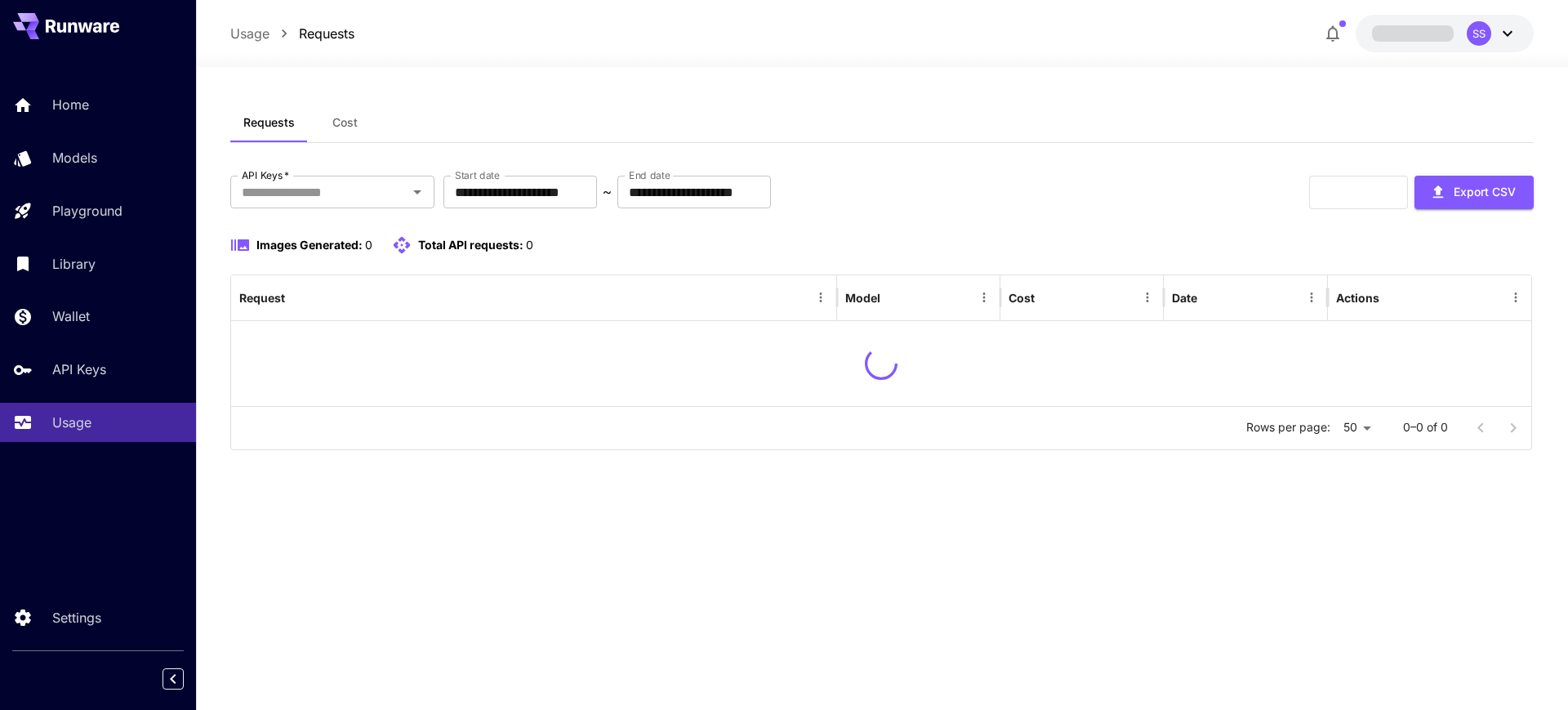 scroll, scrollTop: 0, scrollLeft: 0, axis: both 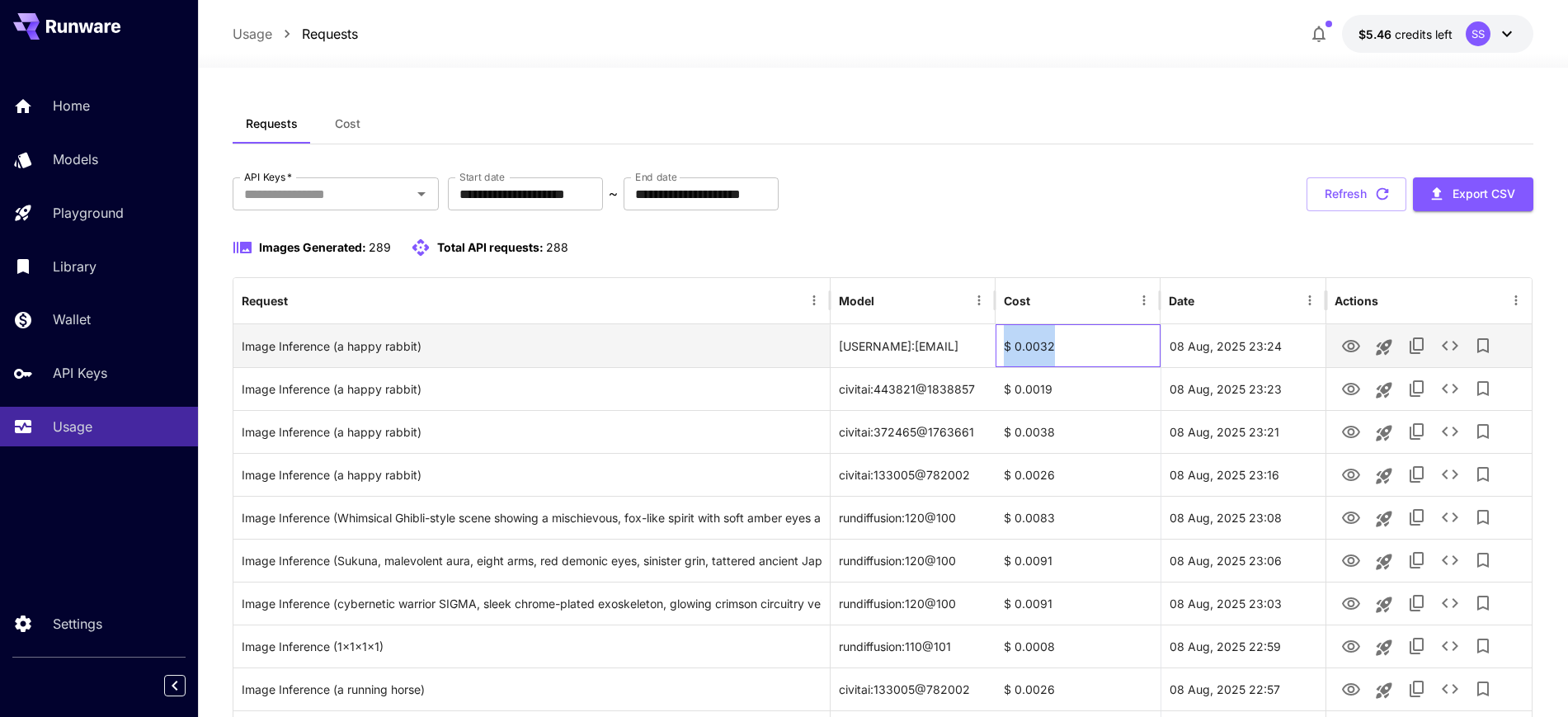 drag, startPoint x: 1058, startPoint y: 347, endPoint x: 1001, endPoint y: 343, distance: 57.14018 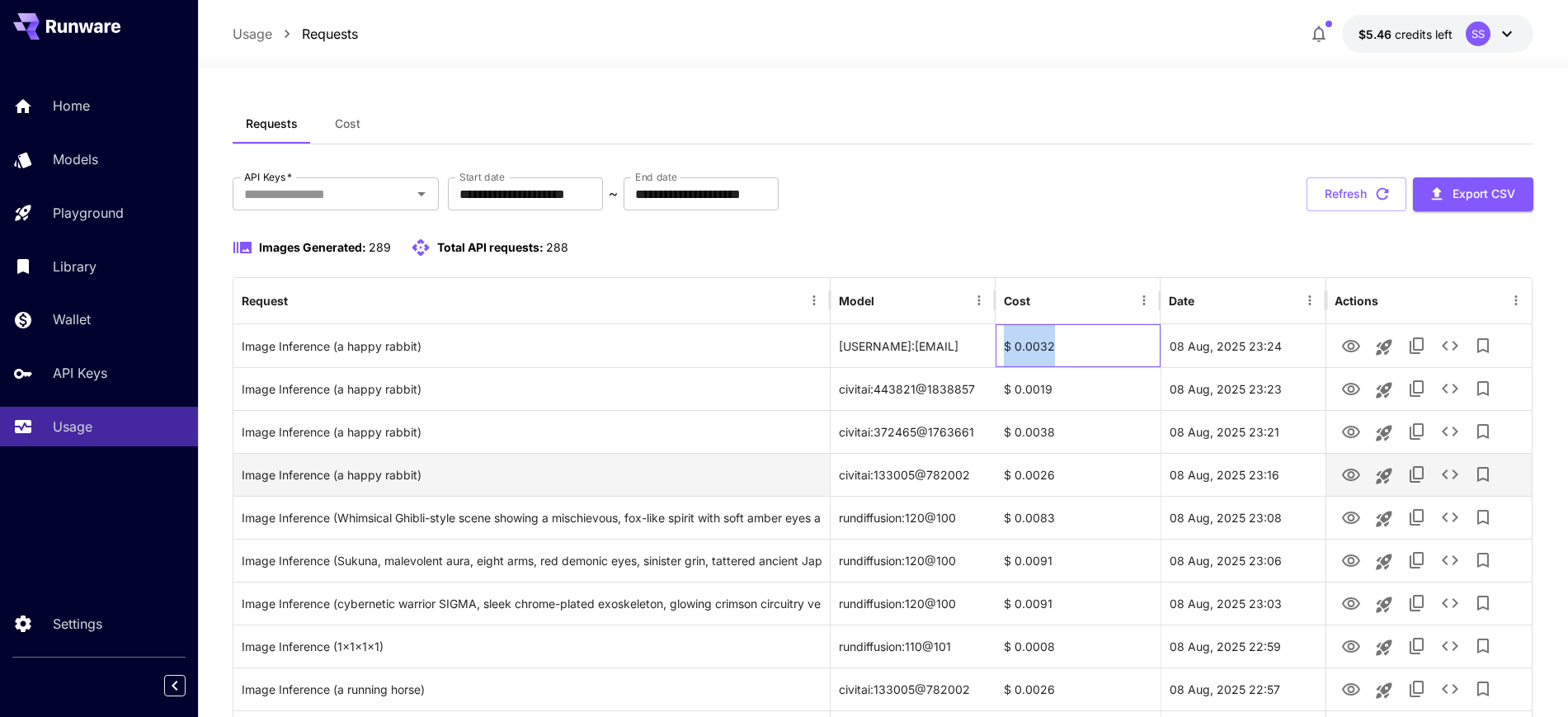 copy on "$ 0.0032" 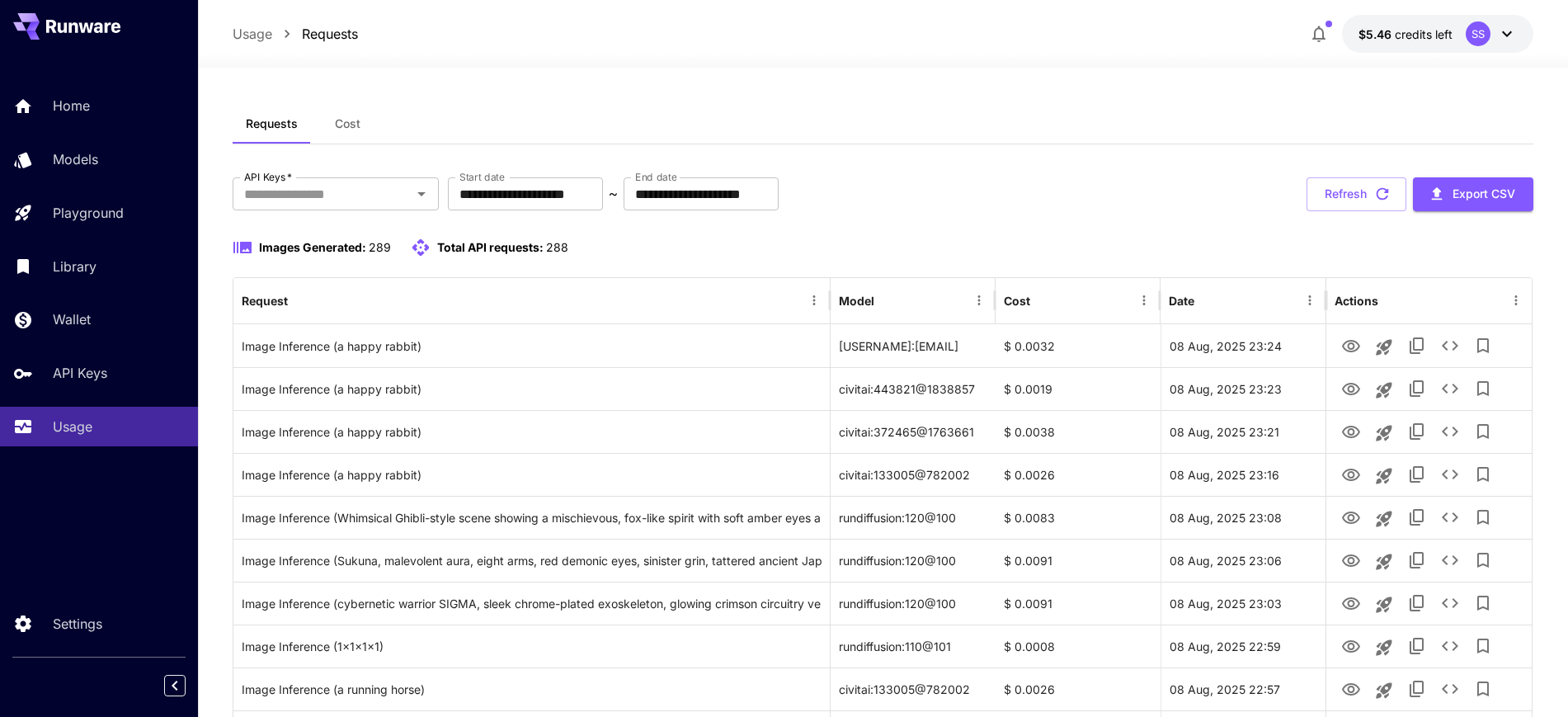 click on "Image Inference (a running horse) [USERNAME]:[EMAIL] $ 0.0026 08 Aug, 2025 22:57" at bounding box center [883, 1315] 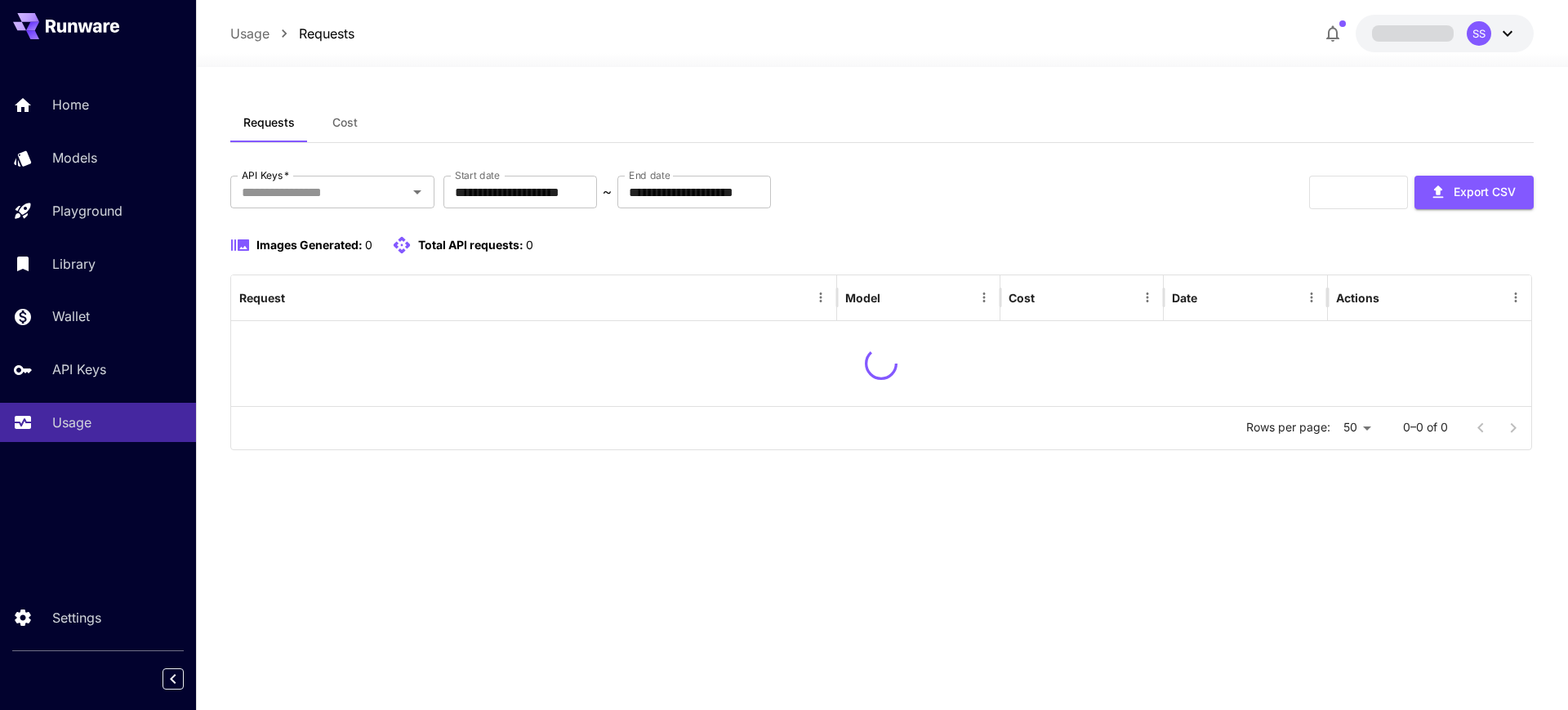 scroll, scrollTop: 0, scrollLeft: 0, axis: both 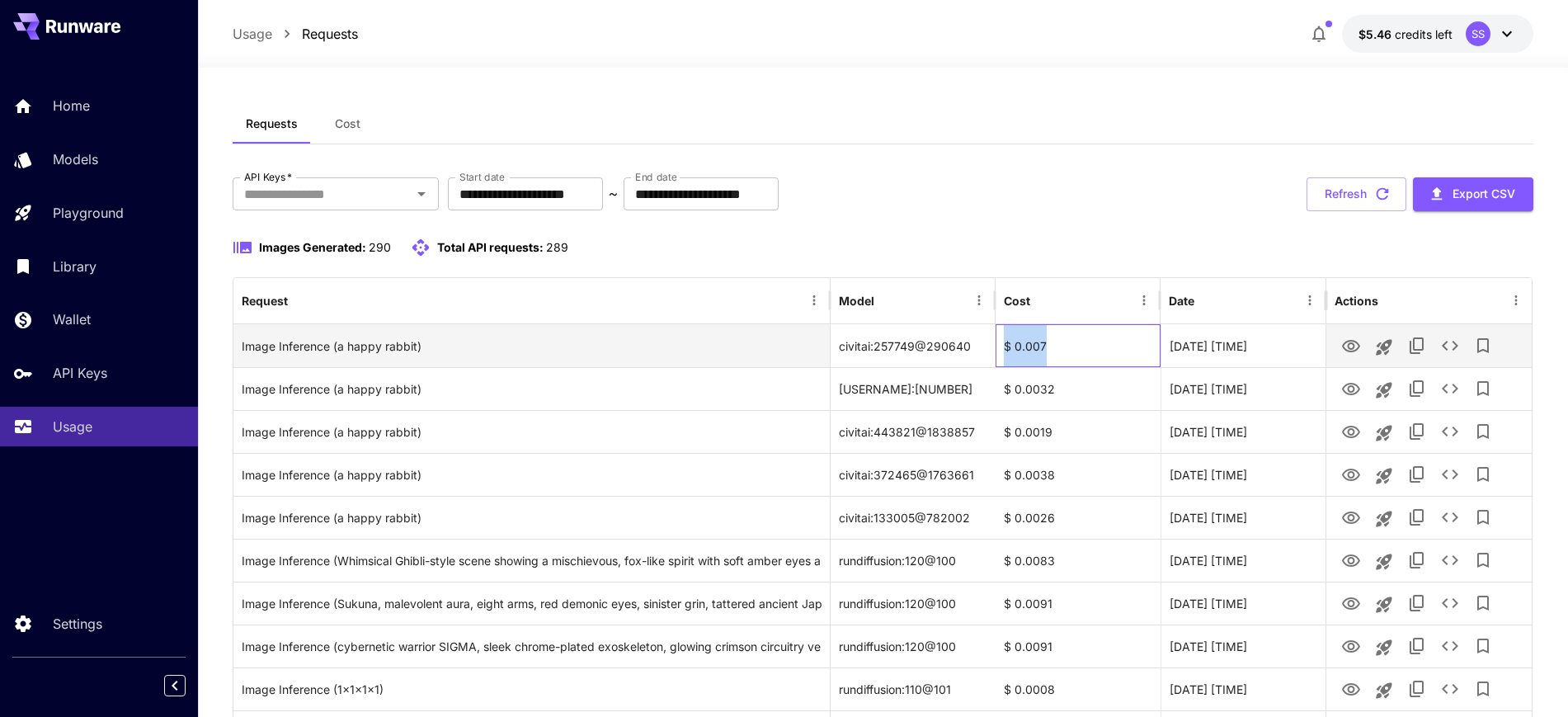 drag, startPoint x: 1038, startPoint y: 346, endPoint x: 1005, endPoint y: 347, distance: 33.01515 